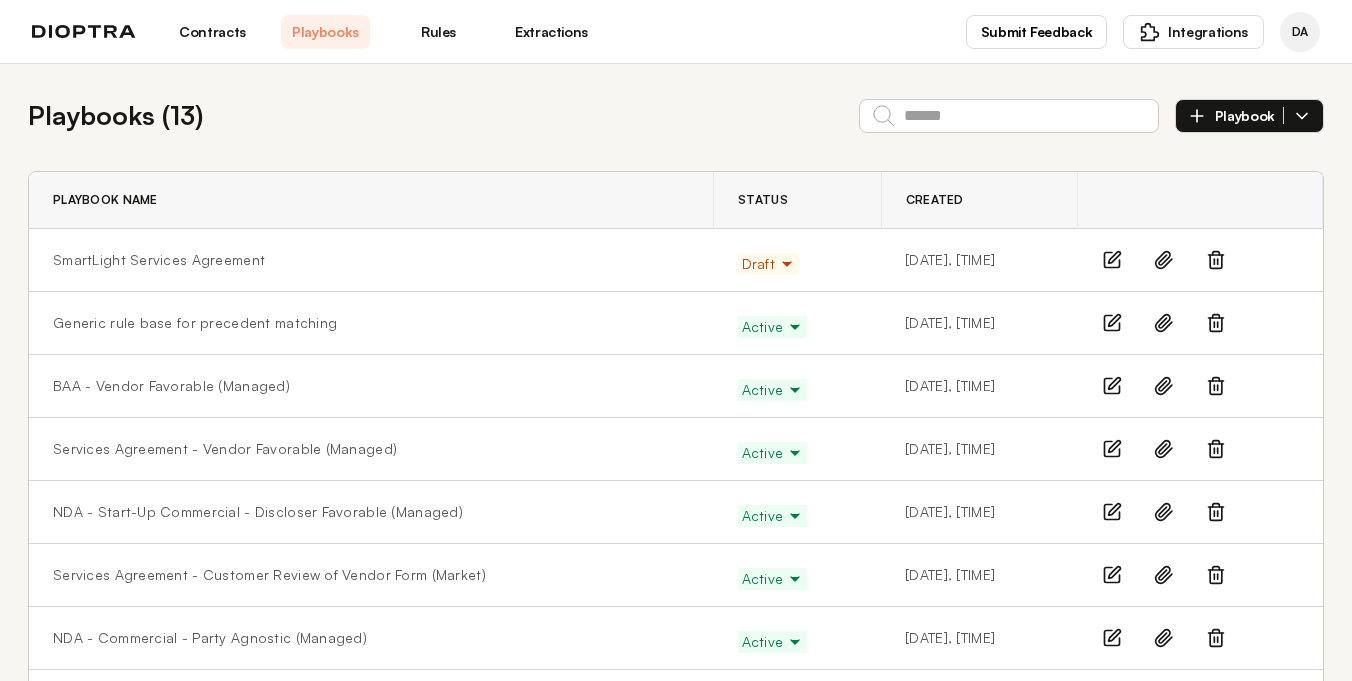 scroll, scrollTop: 0, scrollLeft: 0, axis: both 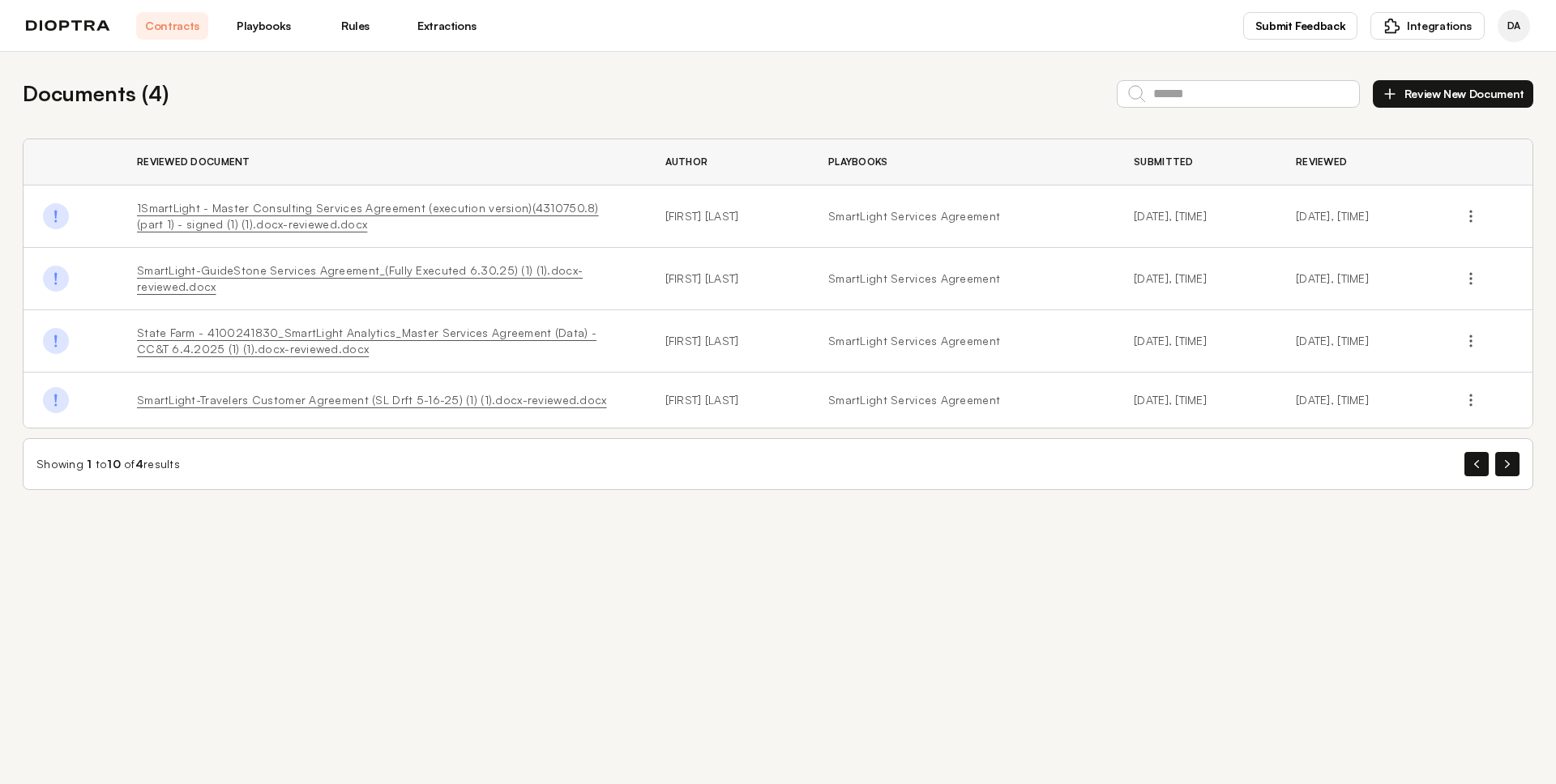 click on "Review New Document" at bounding box center [1453, 94] 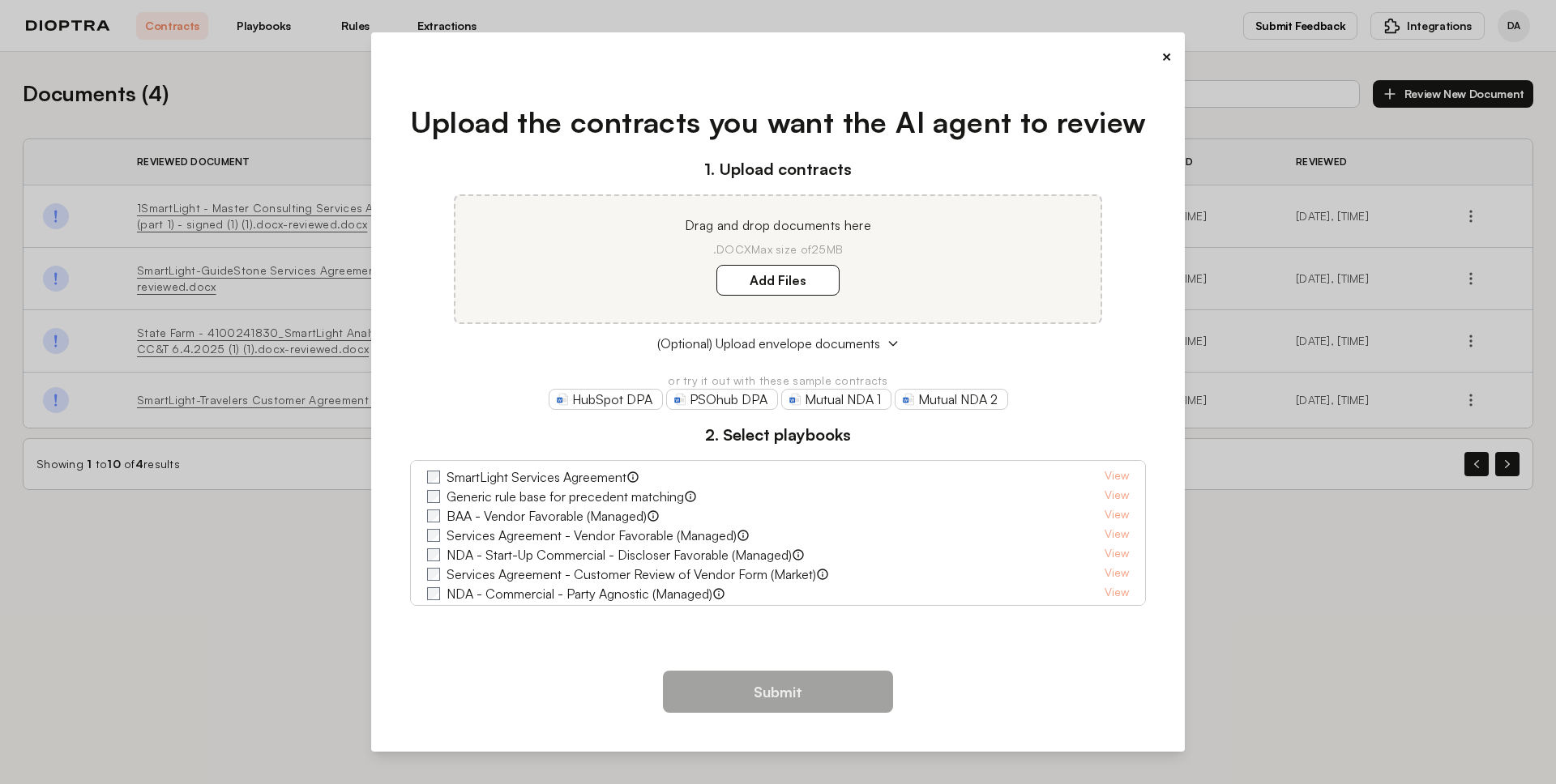 click on "×" at bounding box center (1166, 57) 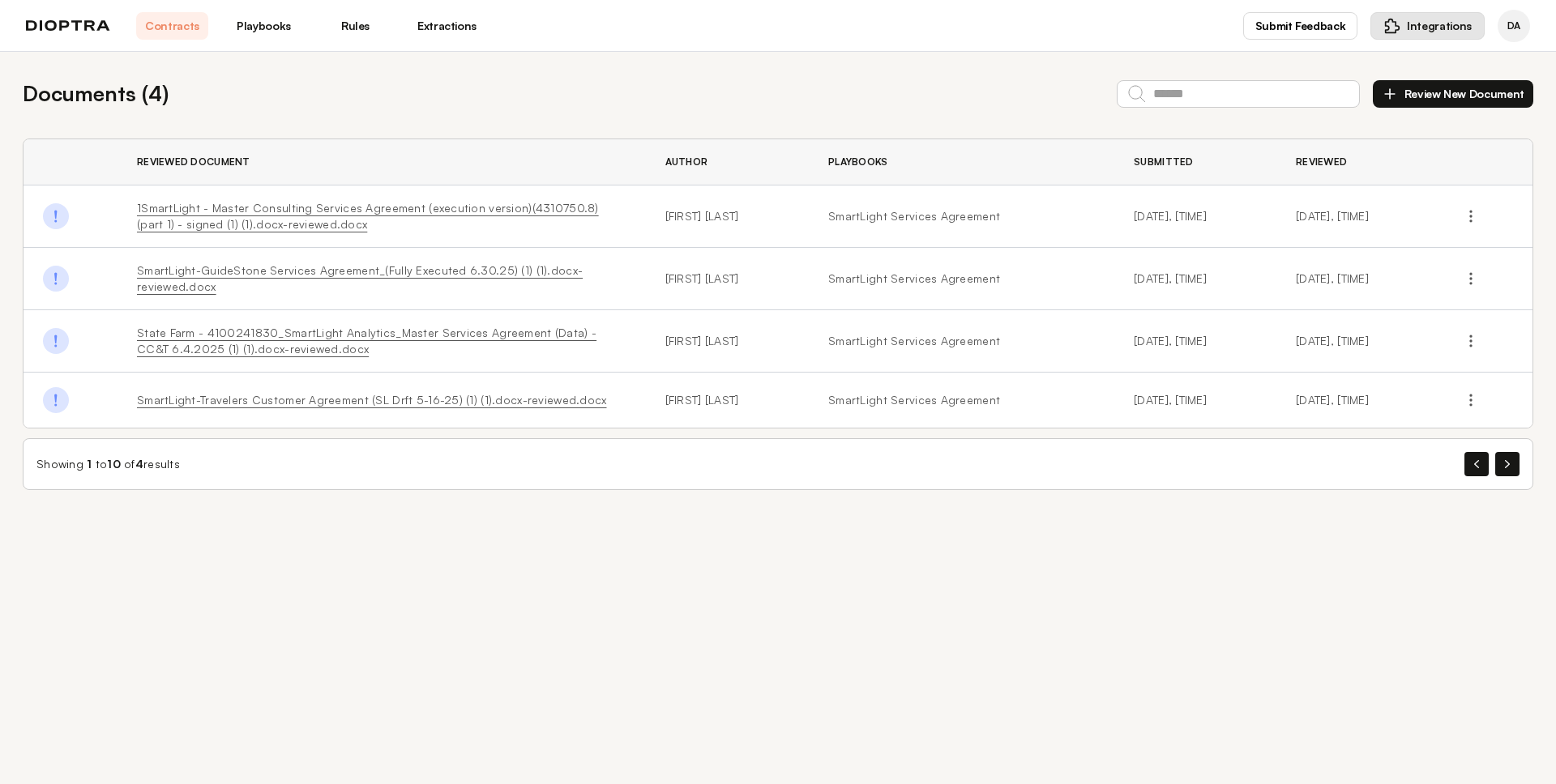 click on "Integrations" at bounding box center [1439, 26] 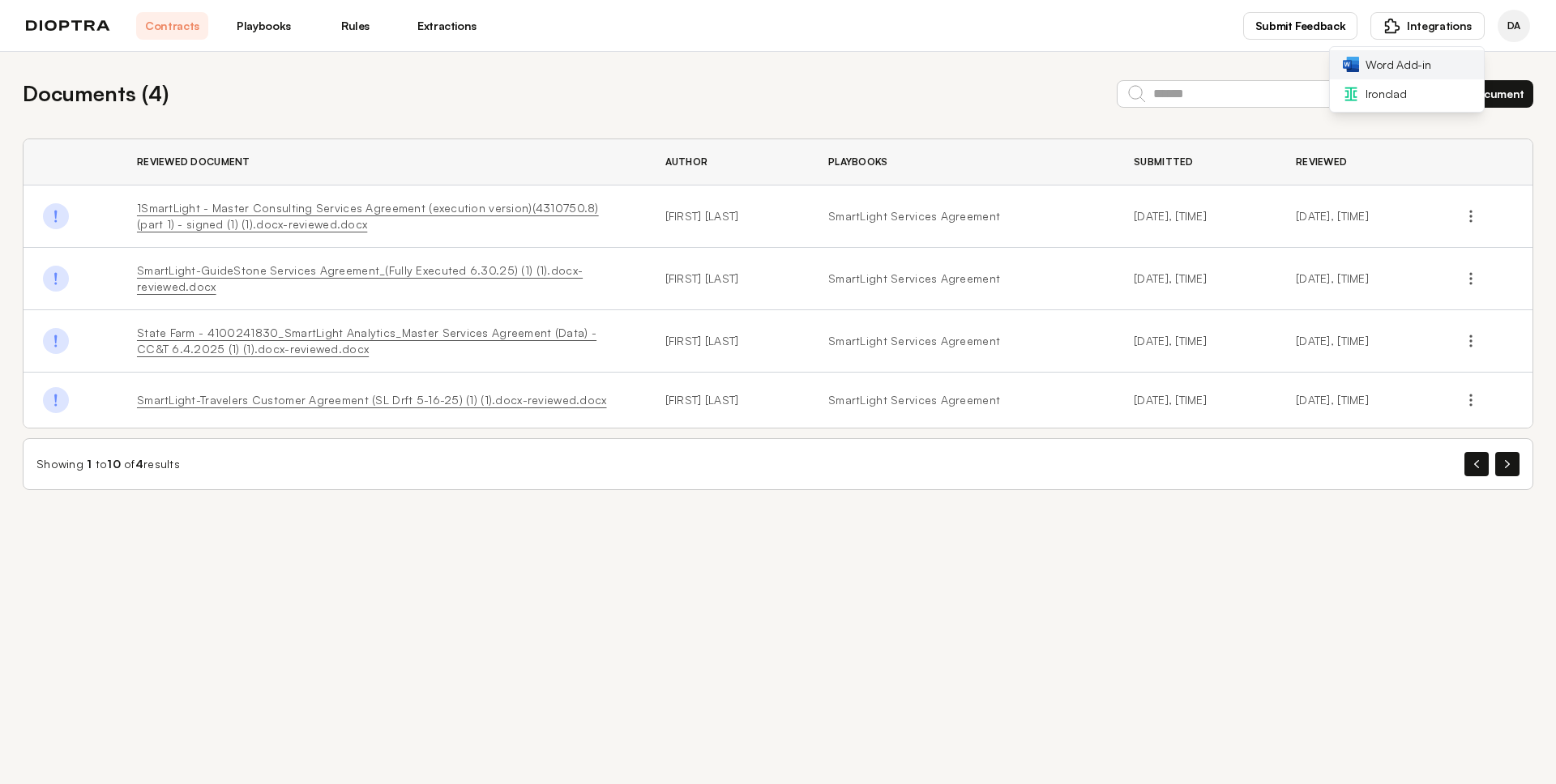 click on "Word Add-in" at bounding box center [1398, 65] 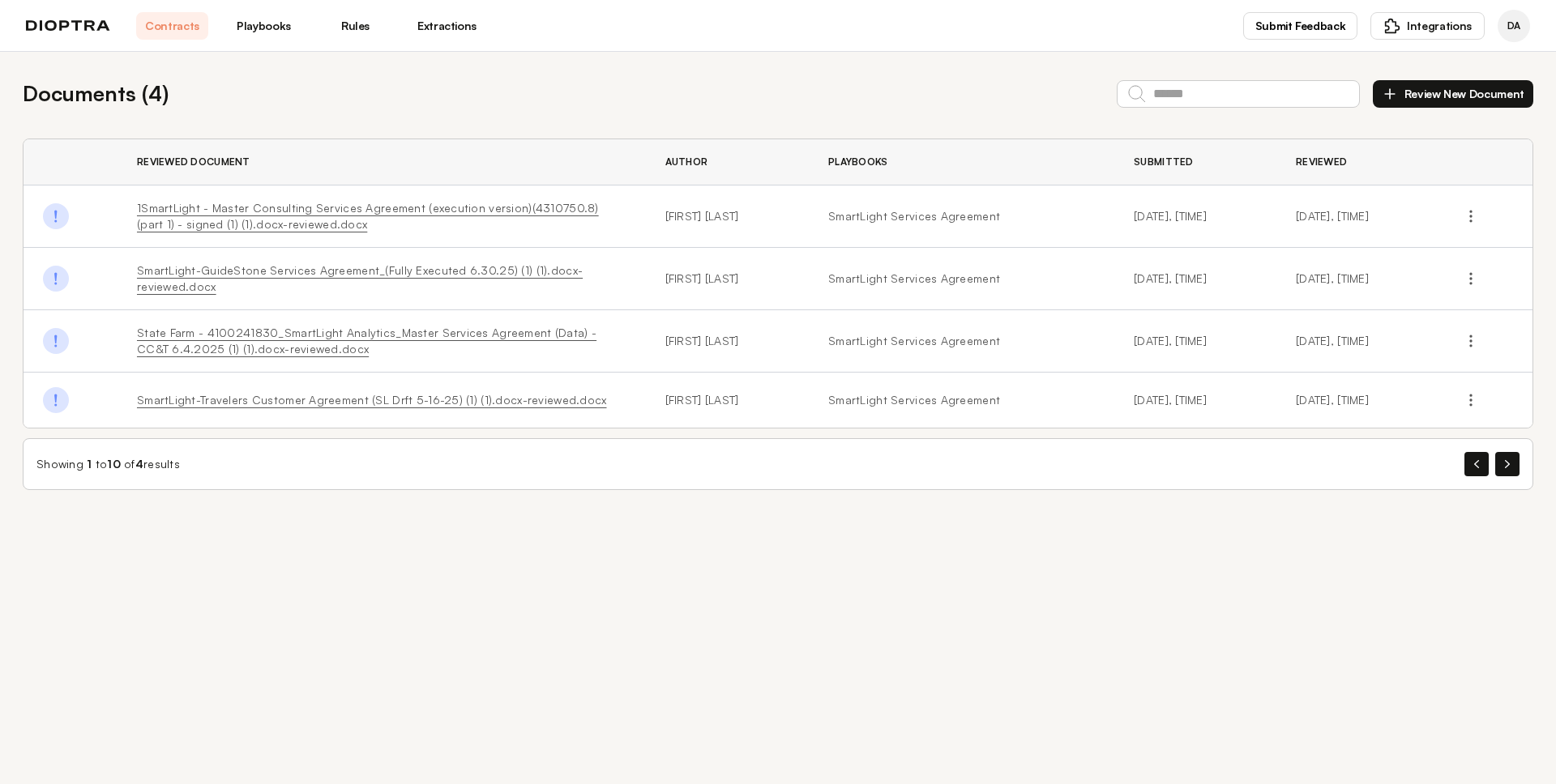 click on "Review New Document" at bounding box center (1453, 94) 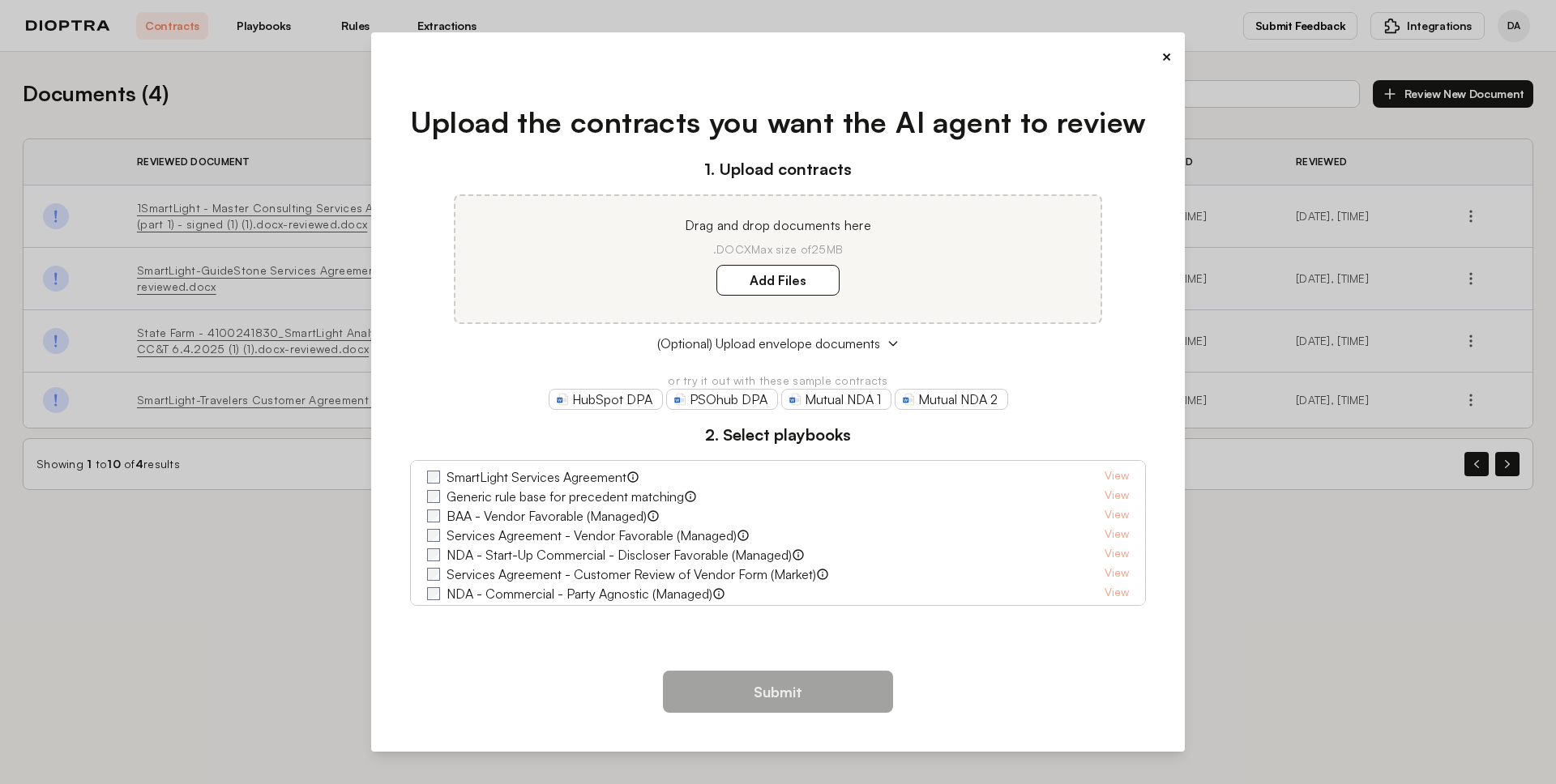 click on "×" at bounding box center (1166, 57) 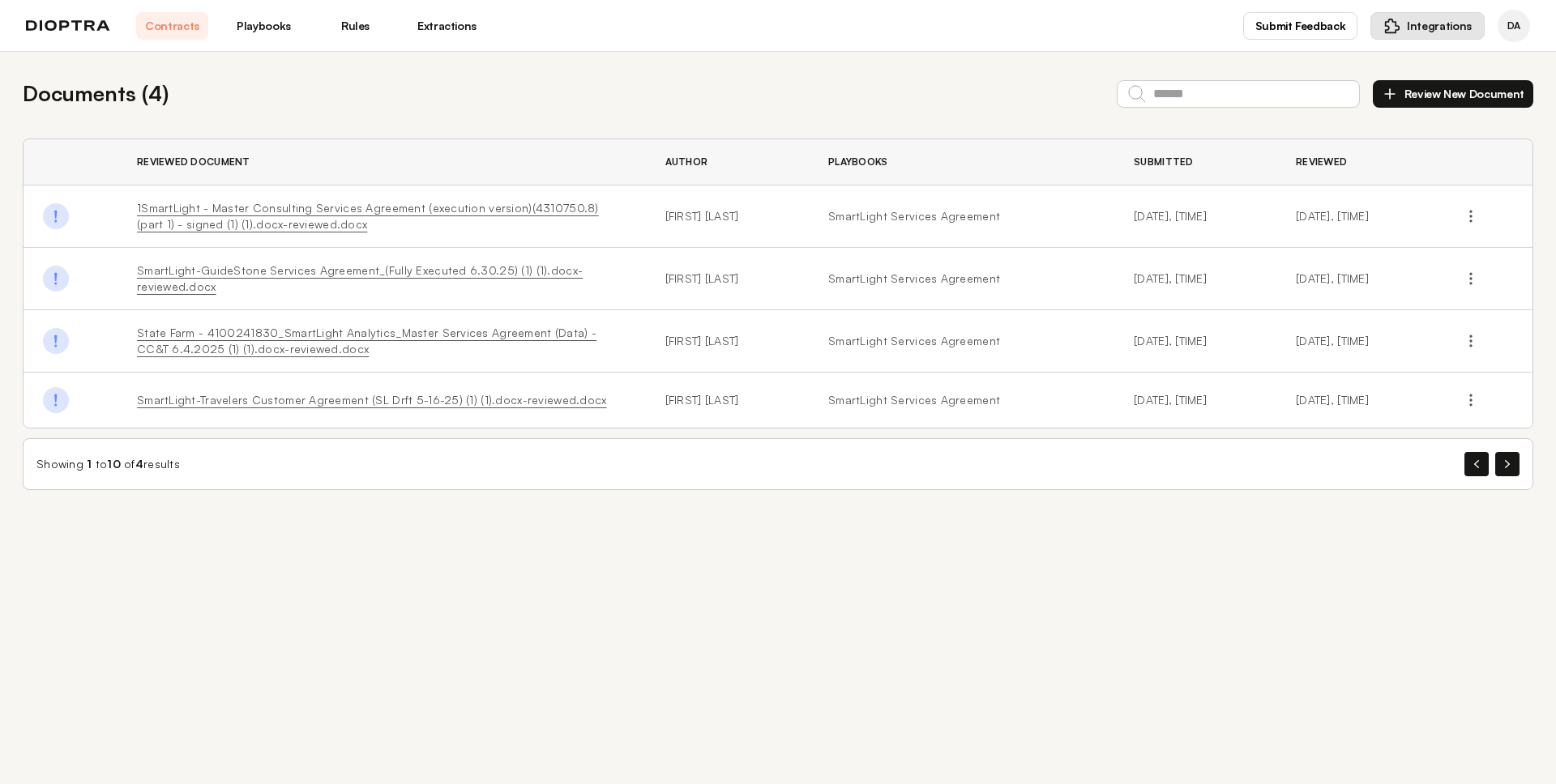 click on "Integrations" at bounding box center (1439, 26) 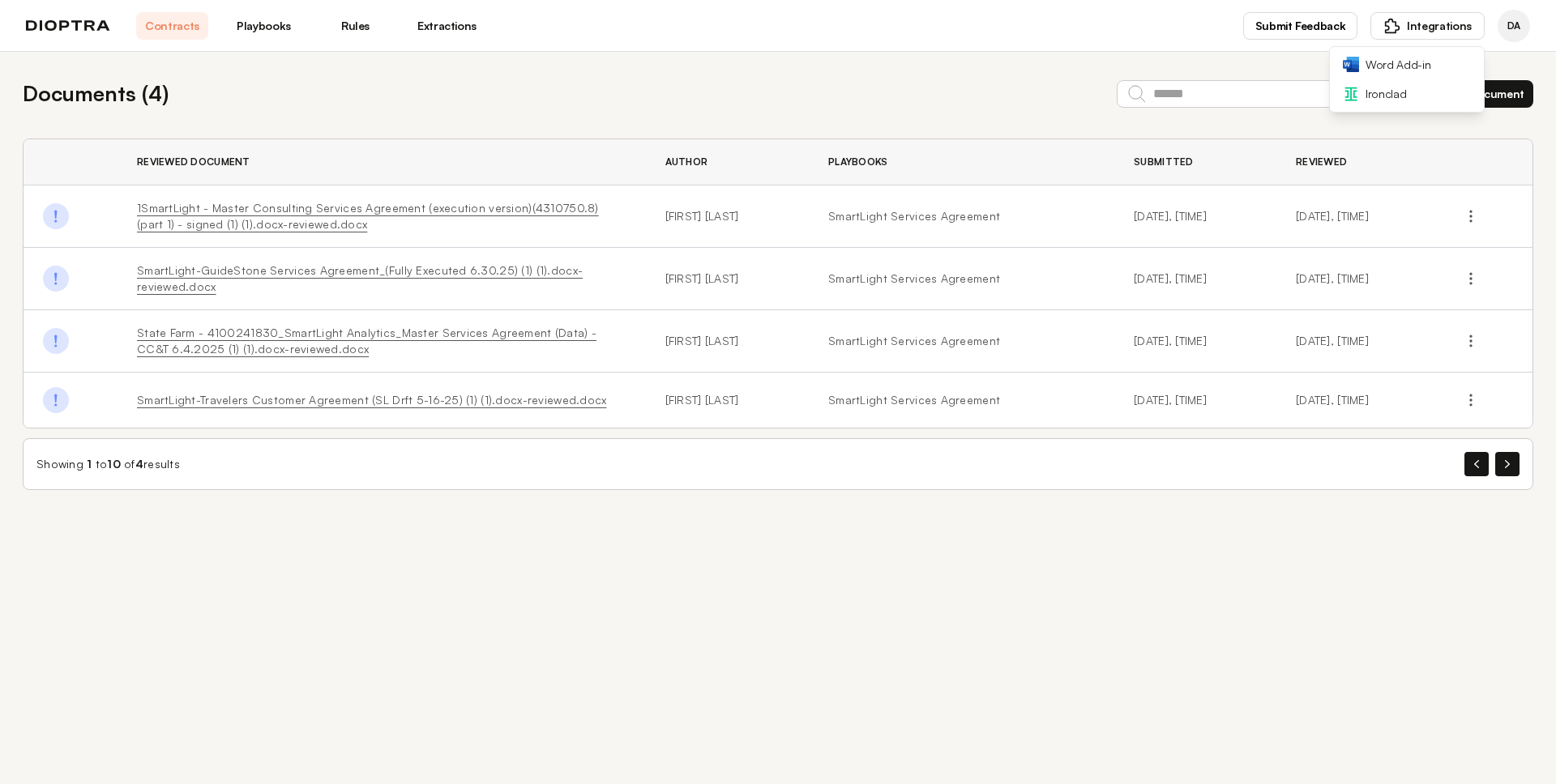 click on "Documents ( 4 ) Review New Document Reviewed Document Author Playbooks Submitted Reviewed We detected elements with limited support in the document: {'tables'}. This may affect the content and formatting of the reviewed document.   1SmartLight - Master Consulting Services Agreement (execution version)(4310750.8) (part 1) - signed (1) (1).docx-reviewed.docx [NAME] SmartLight Services Agreement [DATE], [TIME] [DATE], [TIME] We detected elements with limited support in the document: {'tables'}. This may affect the content and formatting of the reviewed document.   SmartLight-GuideStone Services Agreement_(Fully Executed 6.30.25) (1) (1).docx-reviewed.docx [NAME] SmartLight Services Agreement [DATE], [TIME] [DATE], [TIME] We detected elements with limited support in the document: {'standard content controls', 'tables'}. This may affect the content and formatting of the reviewed document.   [NAME] SmartLight Services Agreement [DATE], [TIME] [DATE], [TIME]" at bounding box center [778, 283] 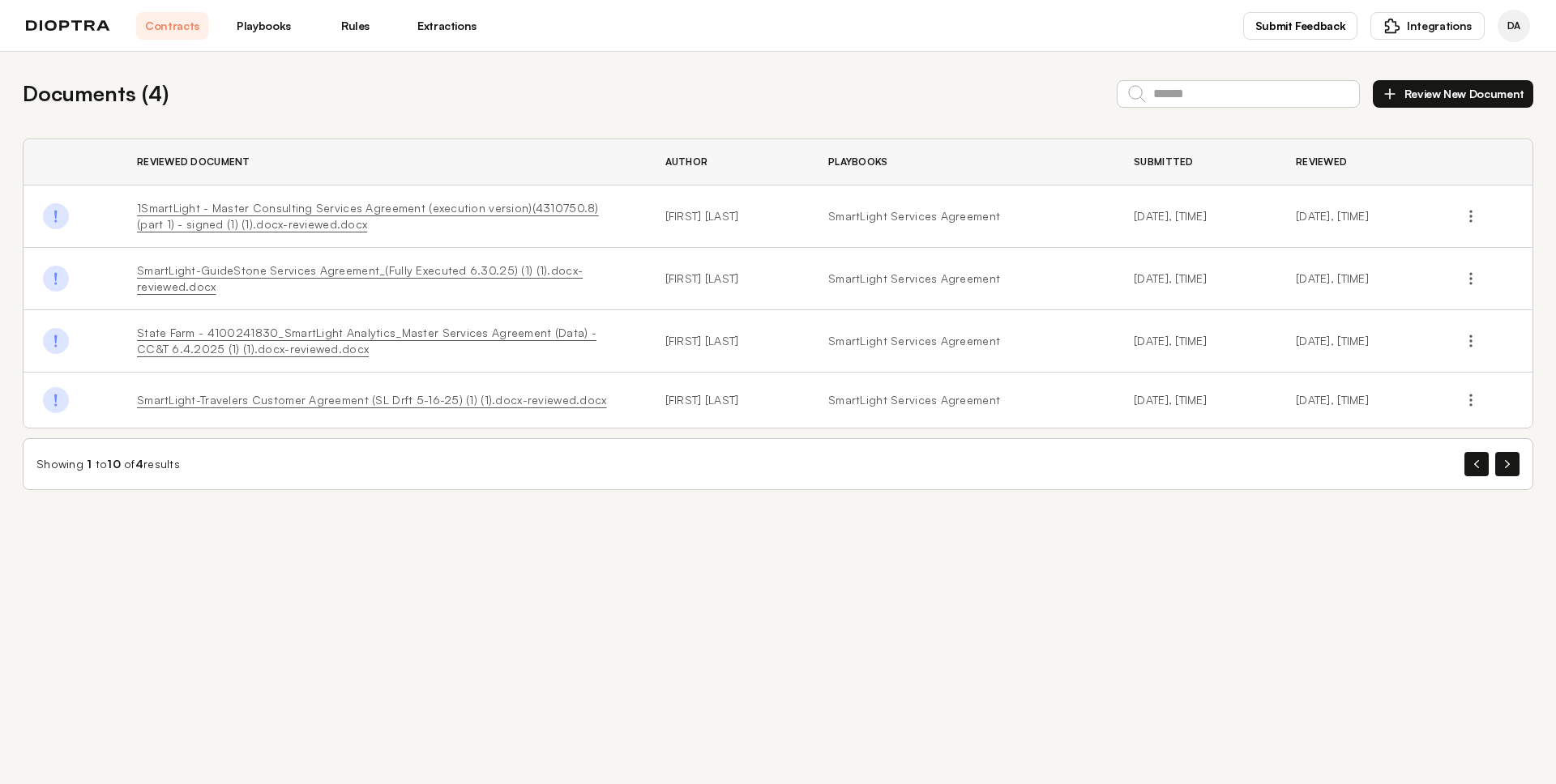 click on "Review New Document" at bounding box center (1453, 94) 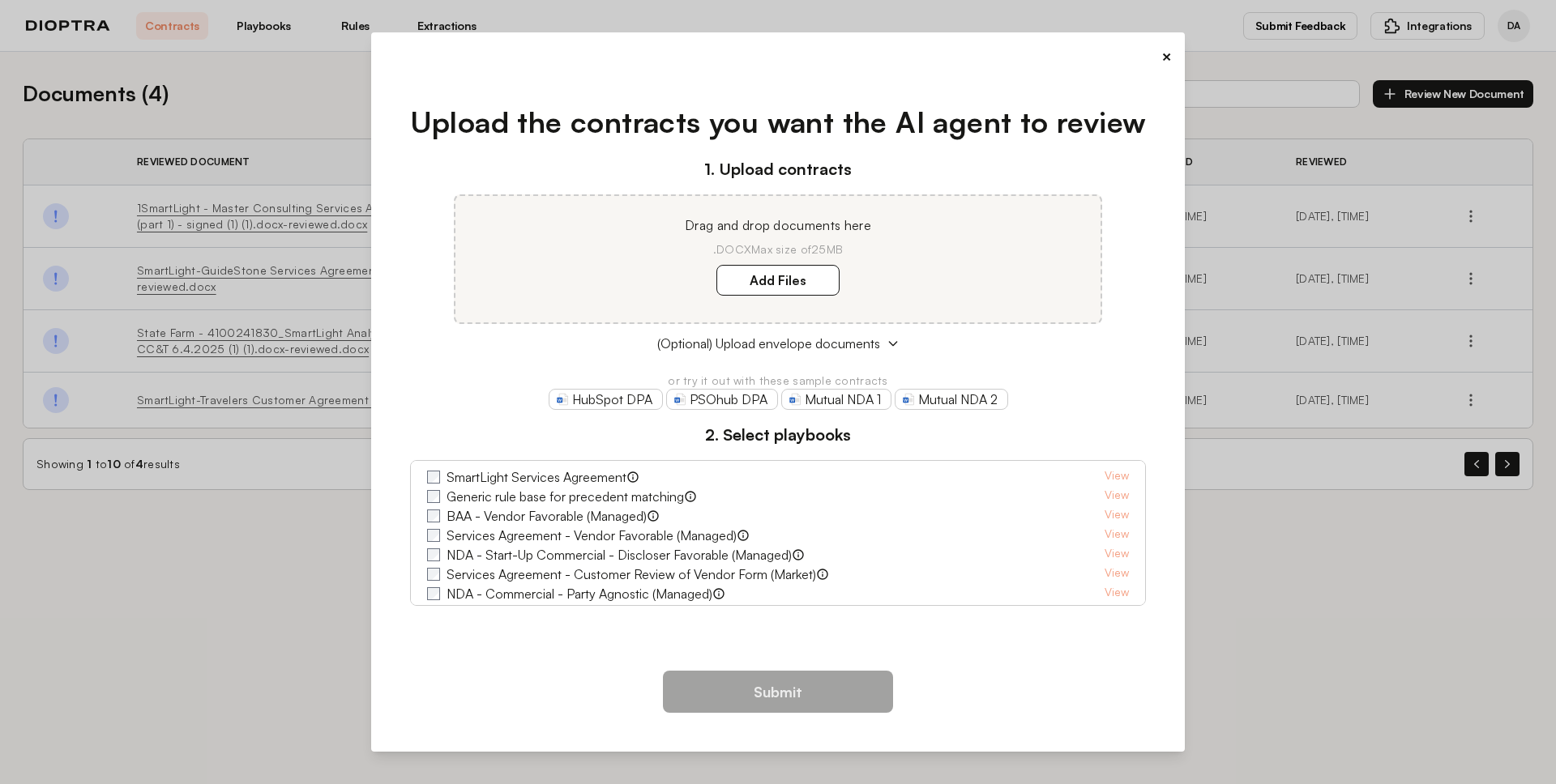 click on "×" at bounding box center [1166, 57] 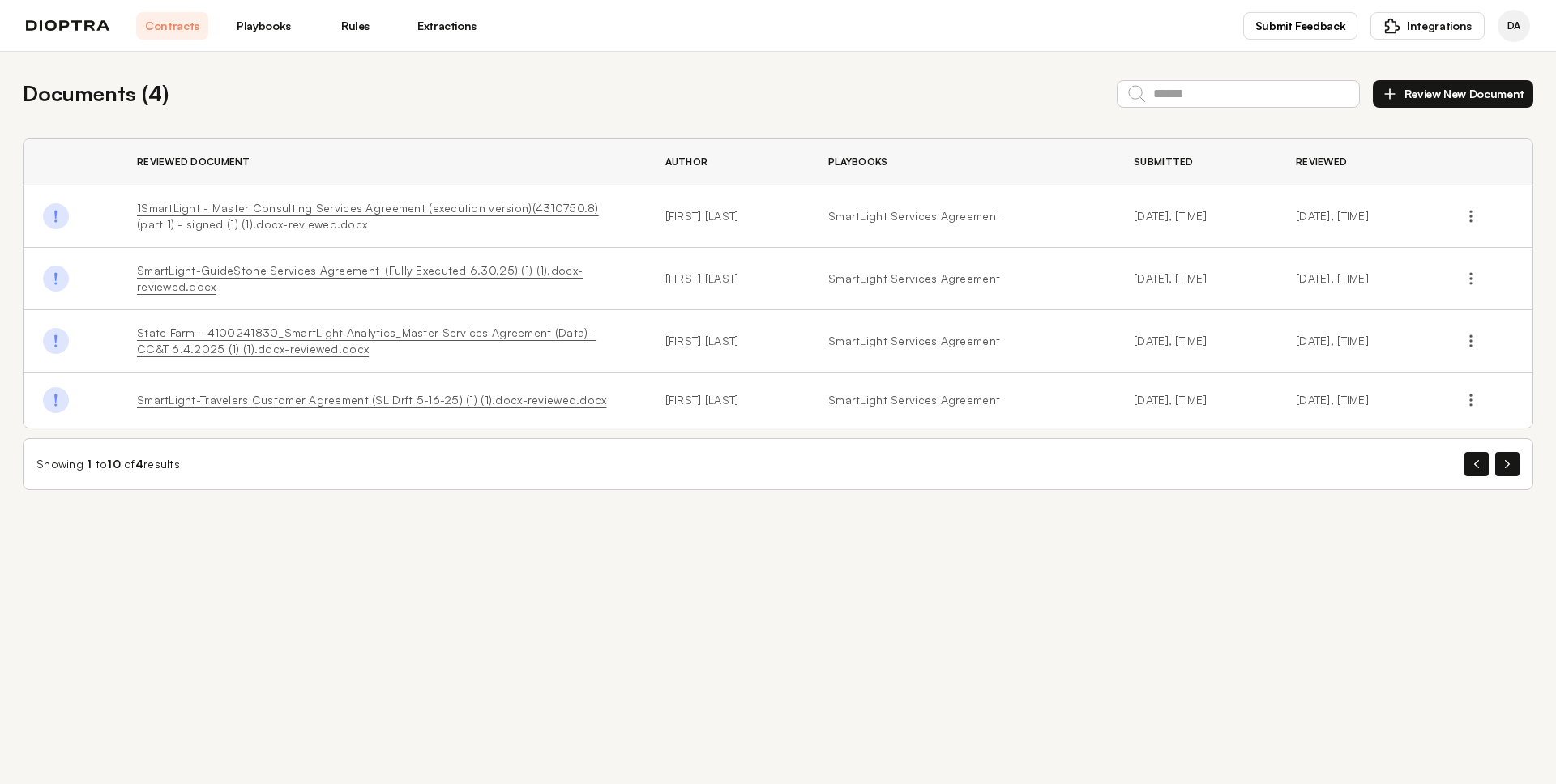 click on "Contracts Playbooks Rules Extractions Submit Feedback Integrations DA" at bounding box center (778, 26) 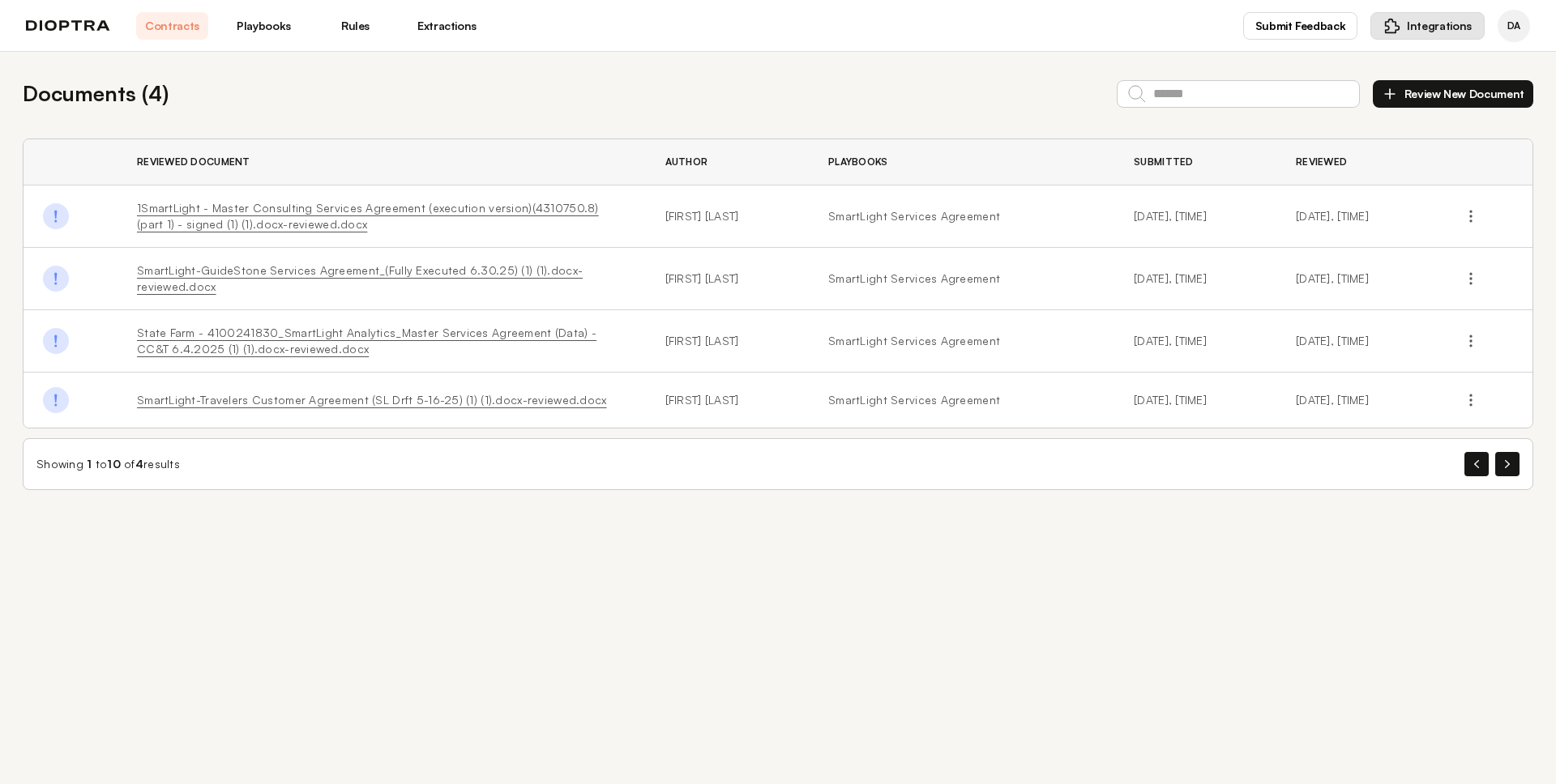 click on "Integrations" at bounding box center [1439, 26] 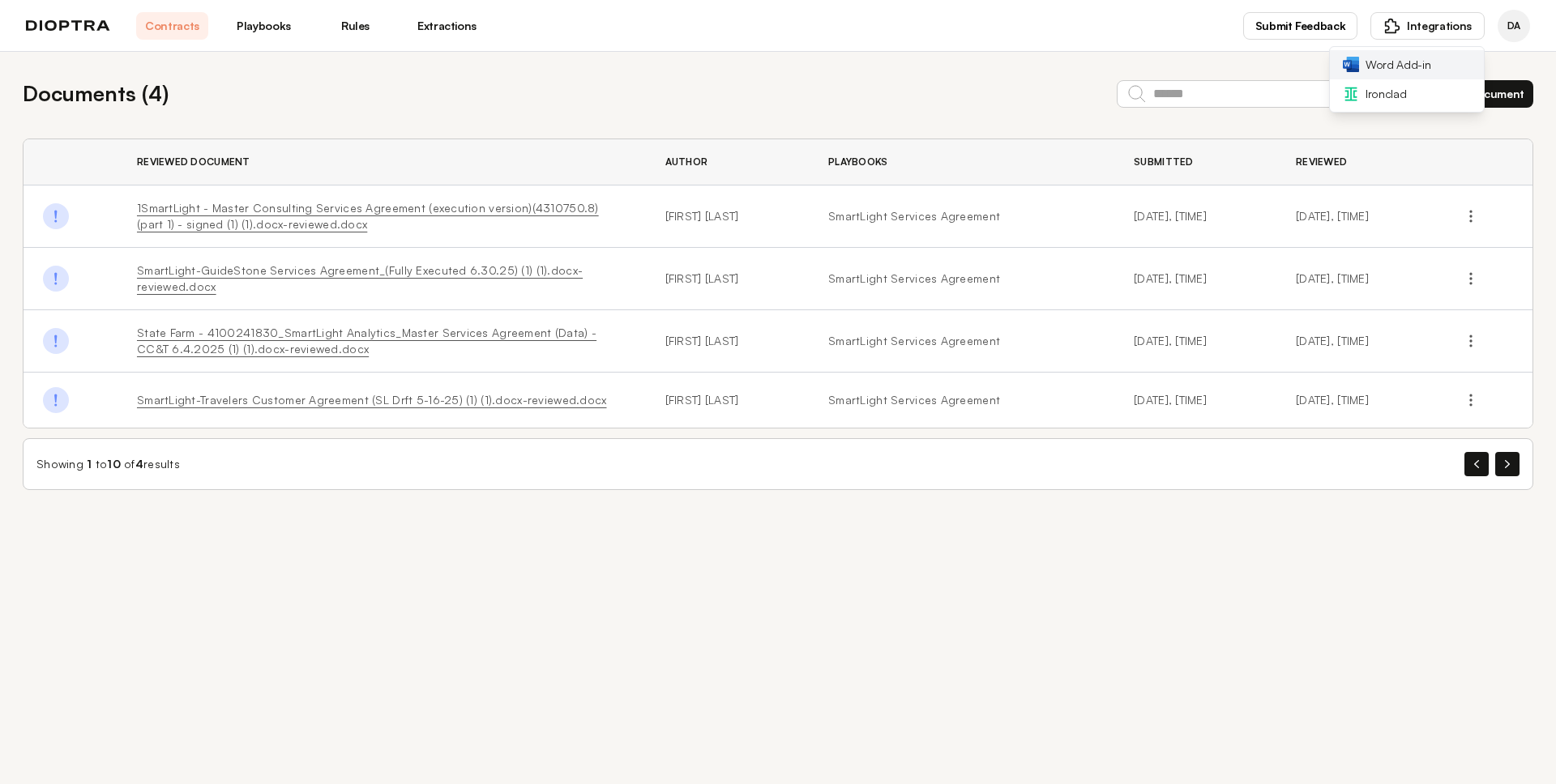 click on "Word Add-in" at bounding box center [1398, 65] 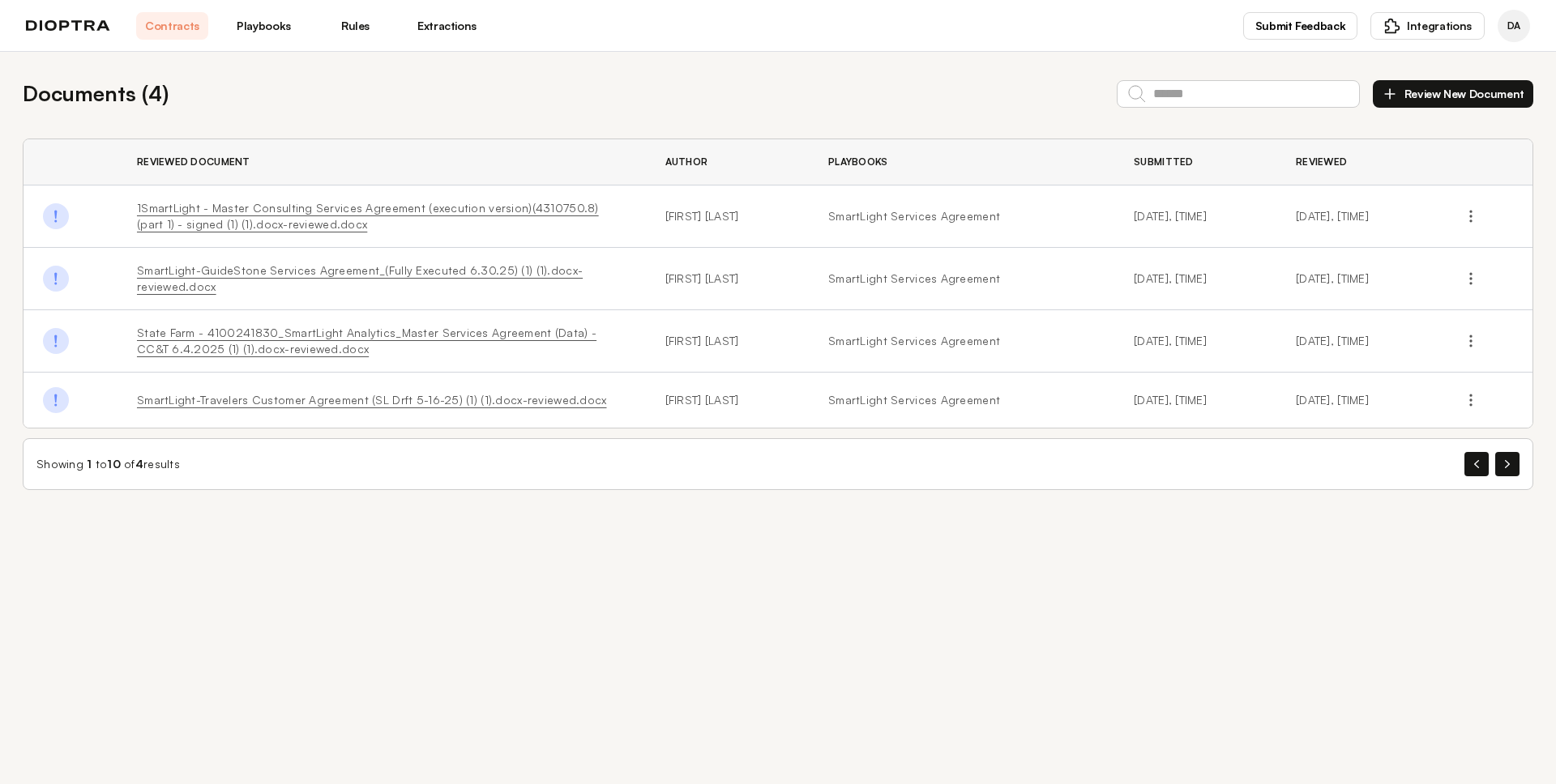 click on "Playbooks" at bounding box center [263, 26] 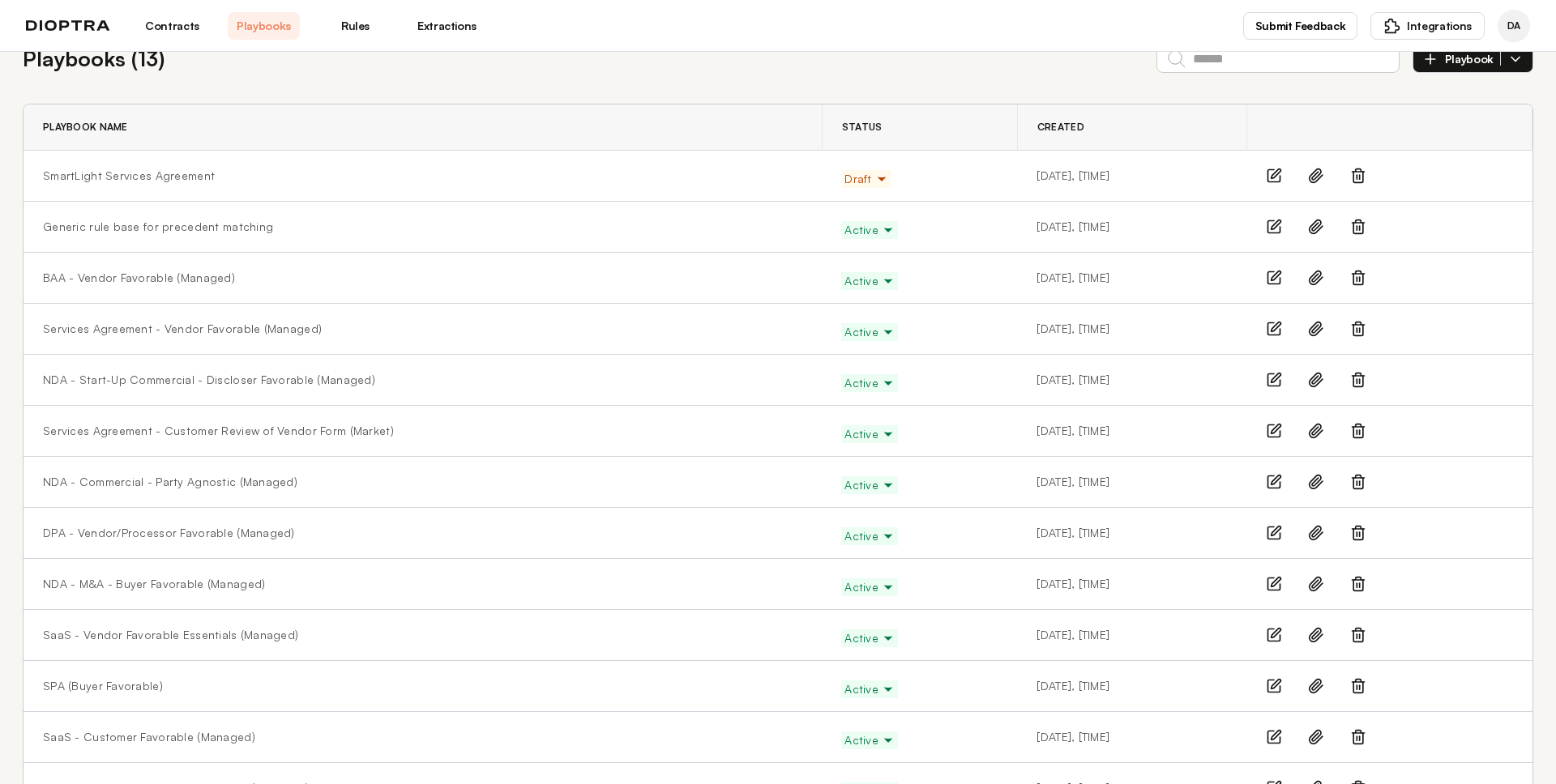 scroll, scrollTop: 91, scrollLeft: 0, axis: vertical 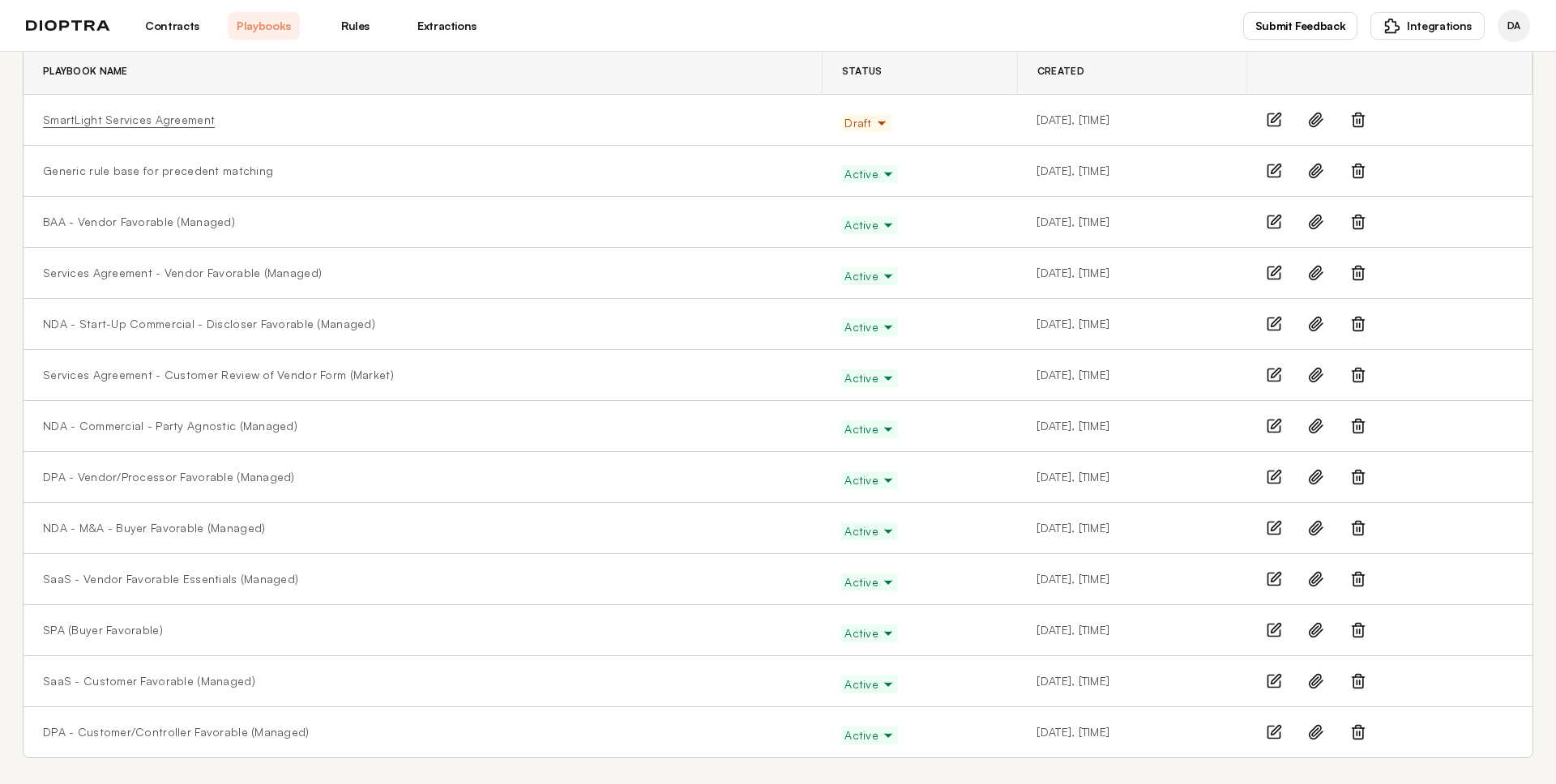 click on "SmartLight Services Agreement" at bounding box center [129, 120] 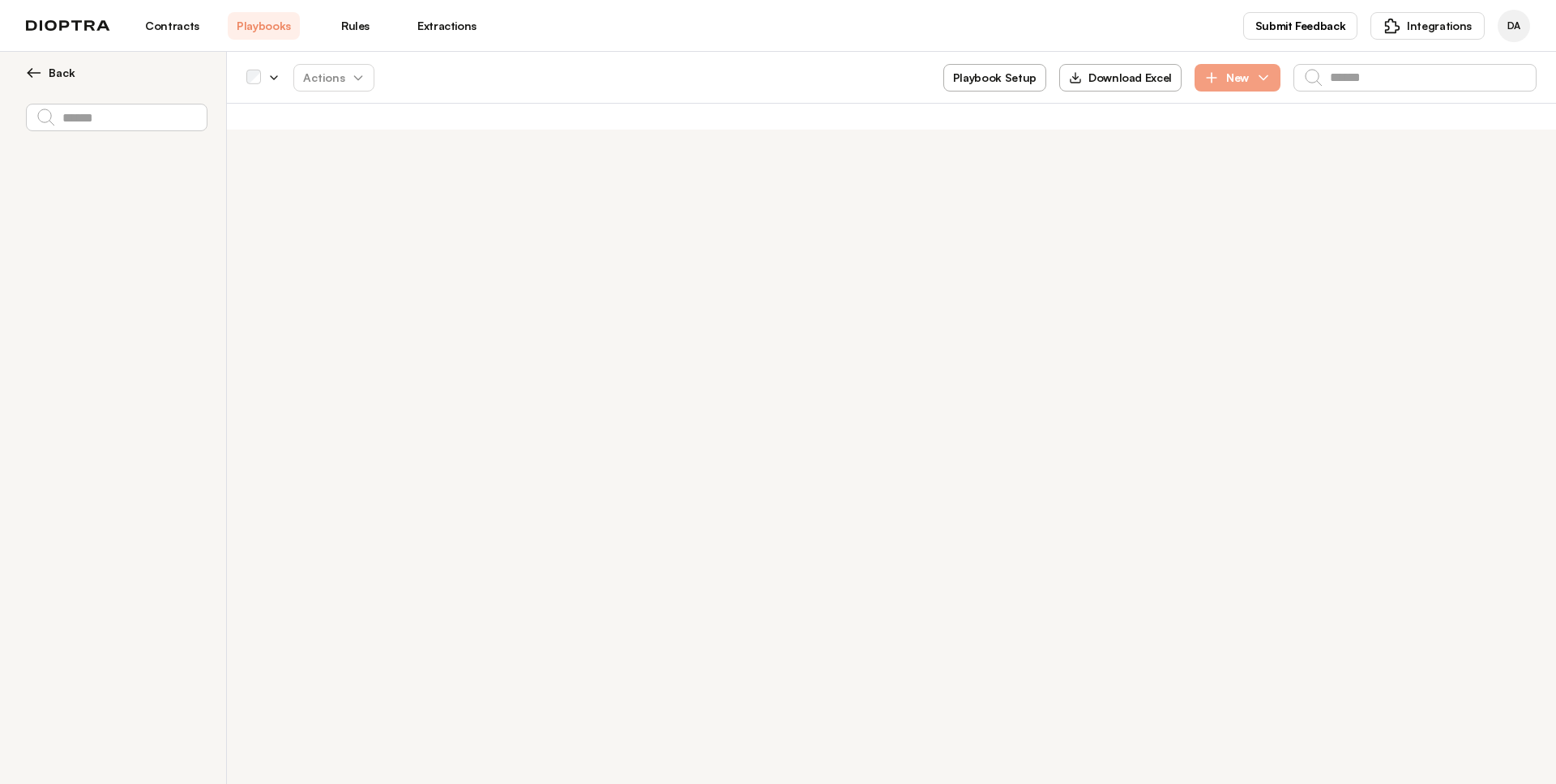 scroll, scrollTop: 0, scrollLeft: 0, axis: both 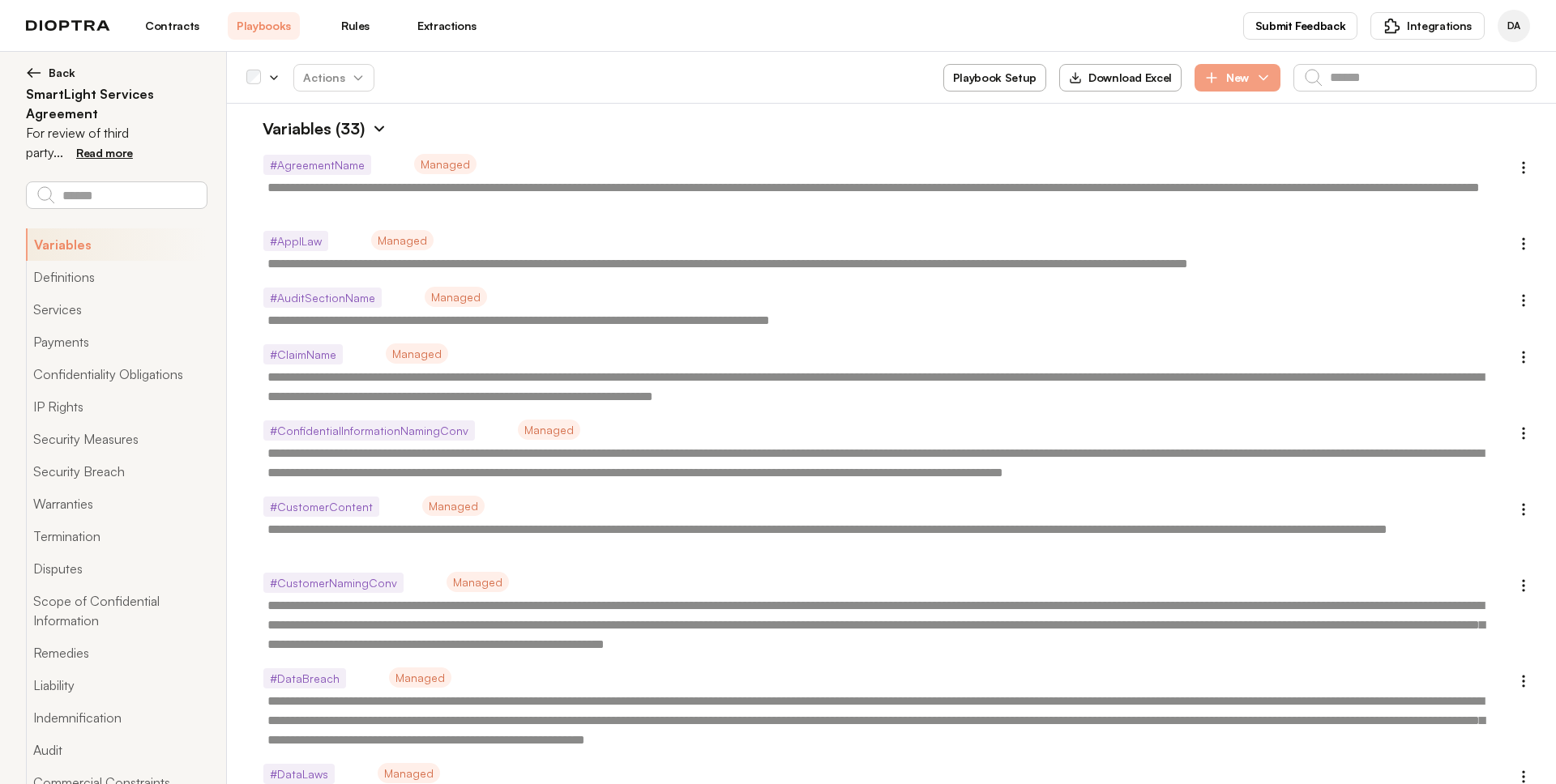 click at bounding box center [379, 129] 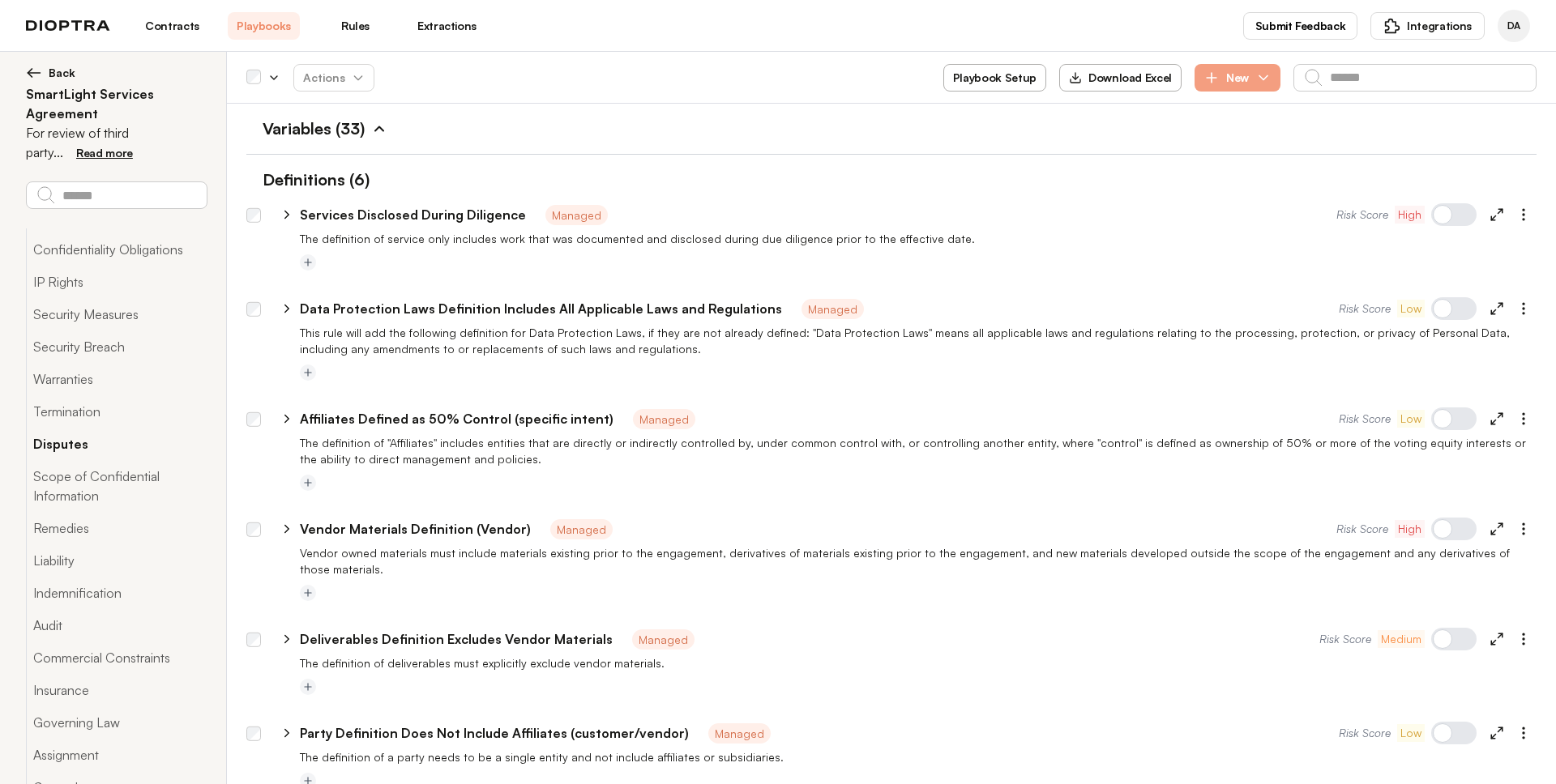 scroll, scrollTop: 122, scrollLeft: 0, axis: vertical 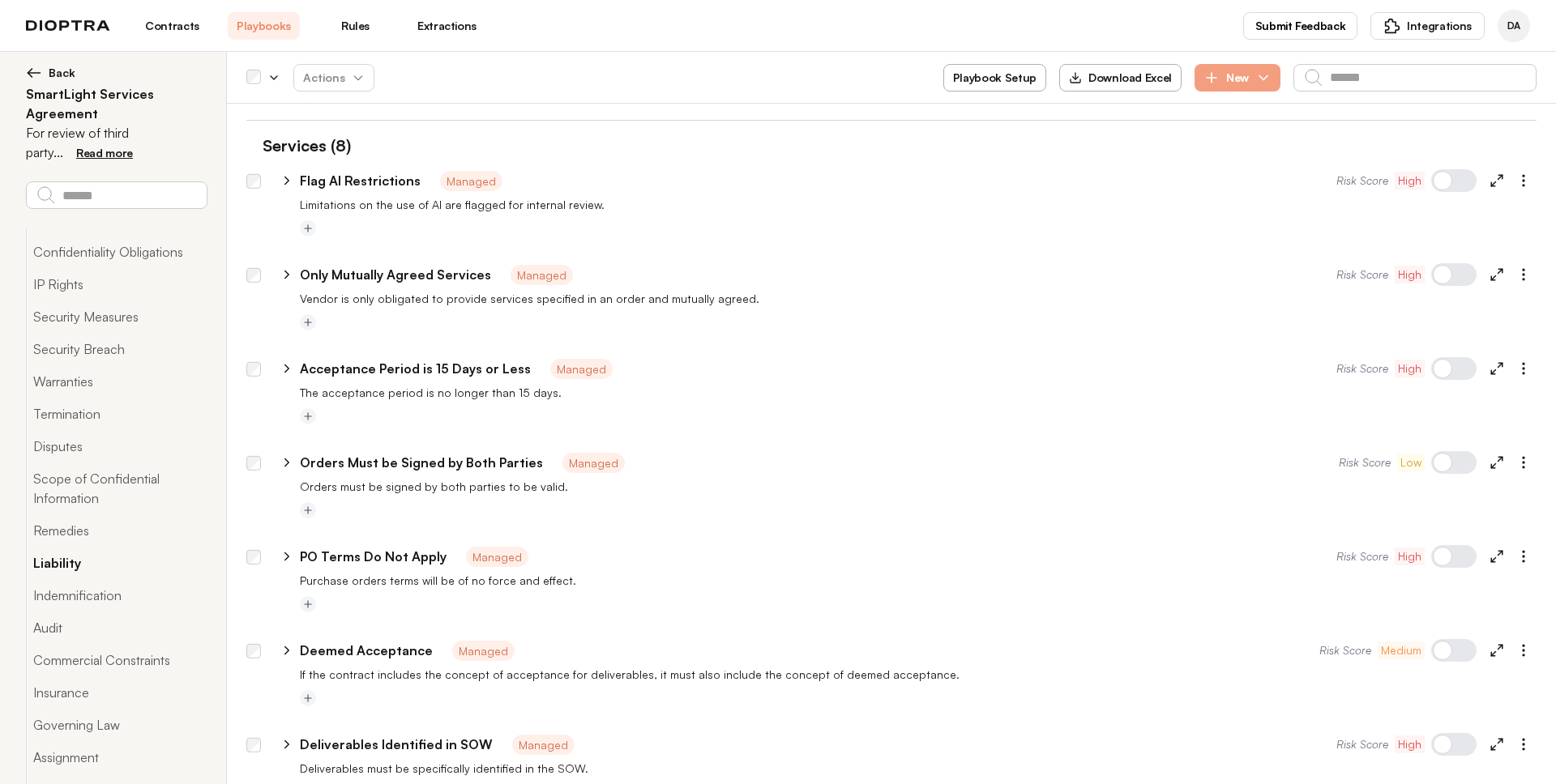 click on "Liability" at bounding box center [116, 122] 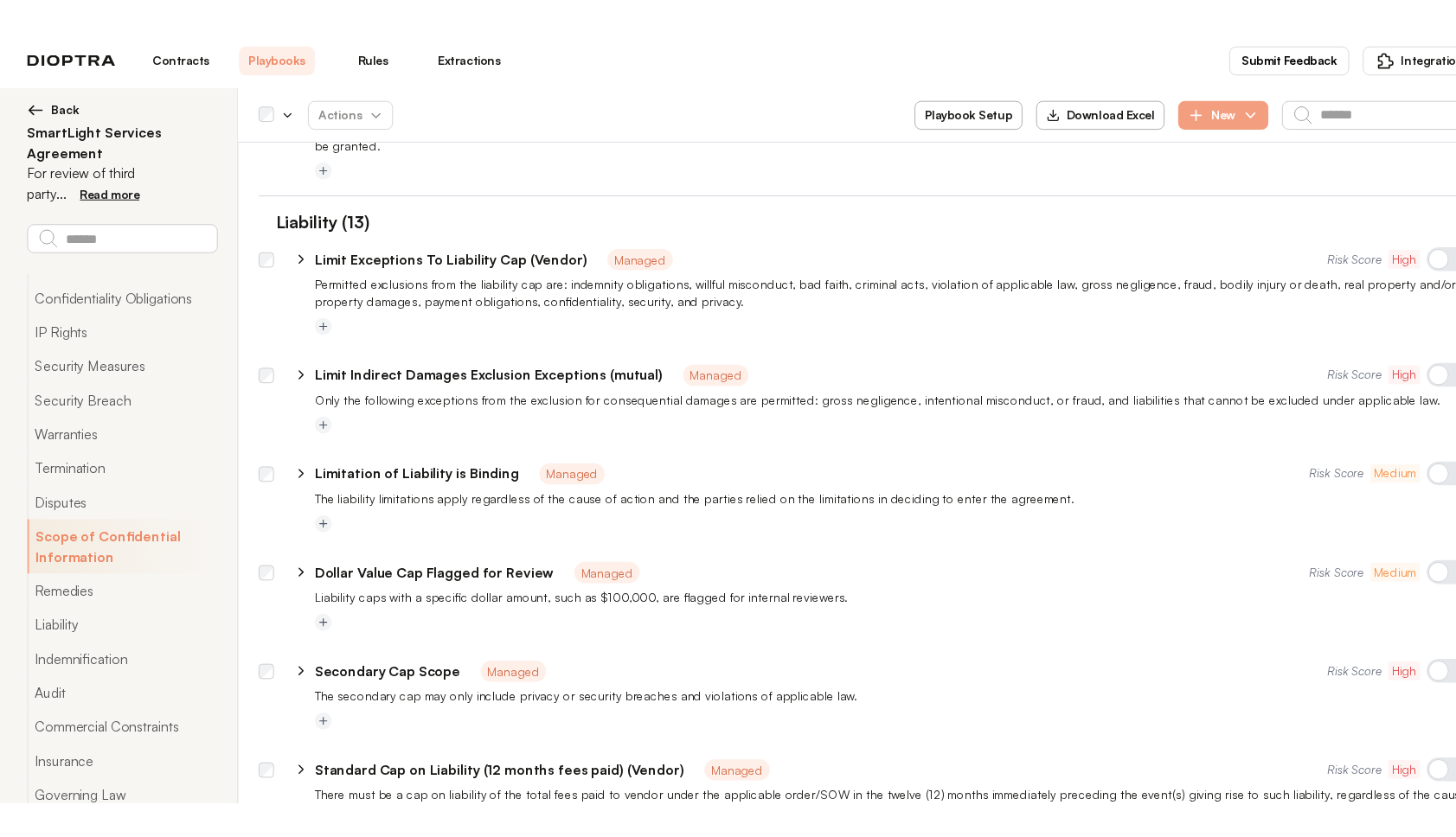 scroll, scrollTop: 5807, scrollLeft: 0, axis: vertical 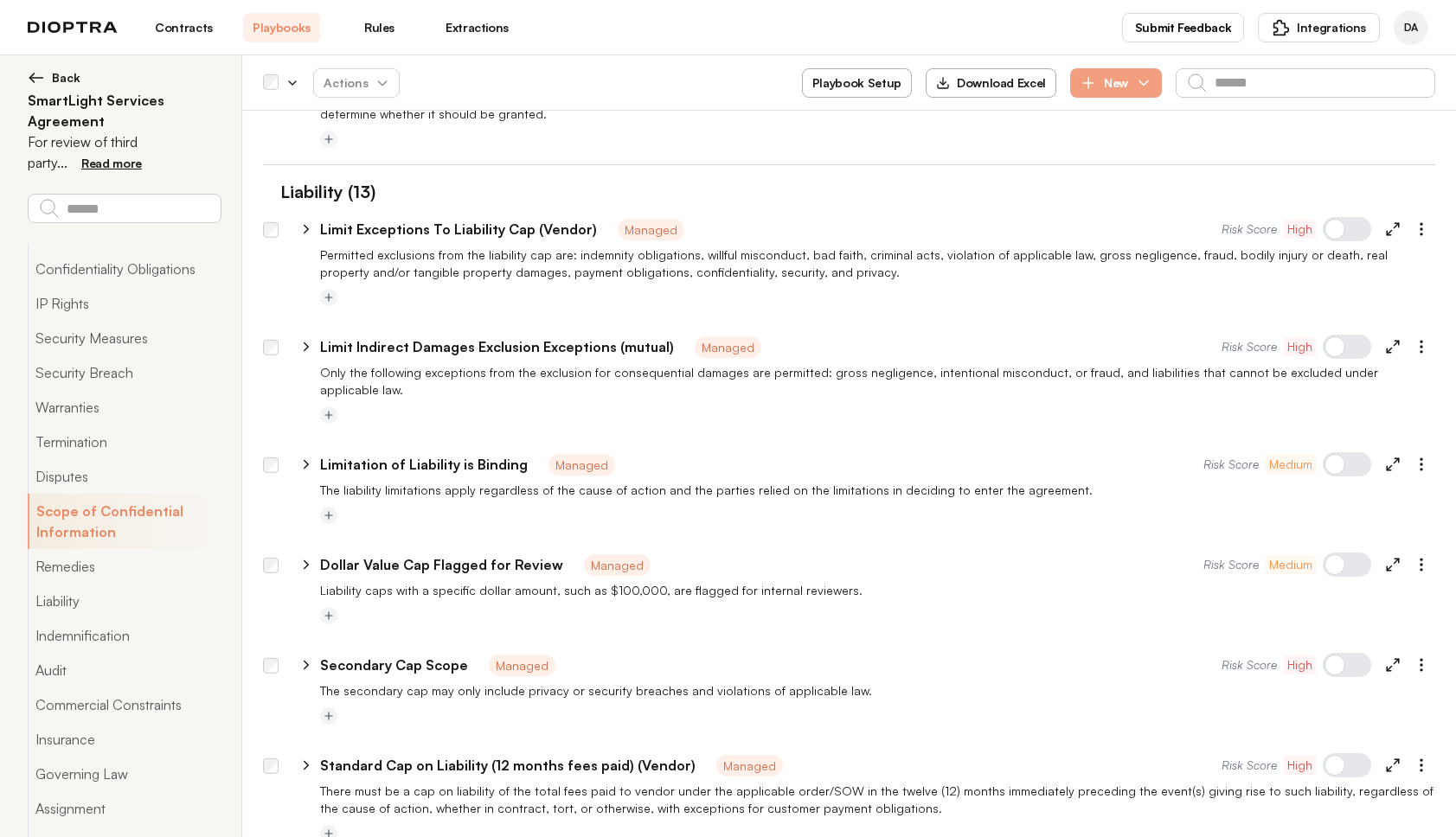 click on "**********" at bounding box center [121, 474] 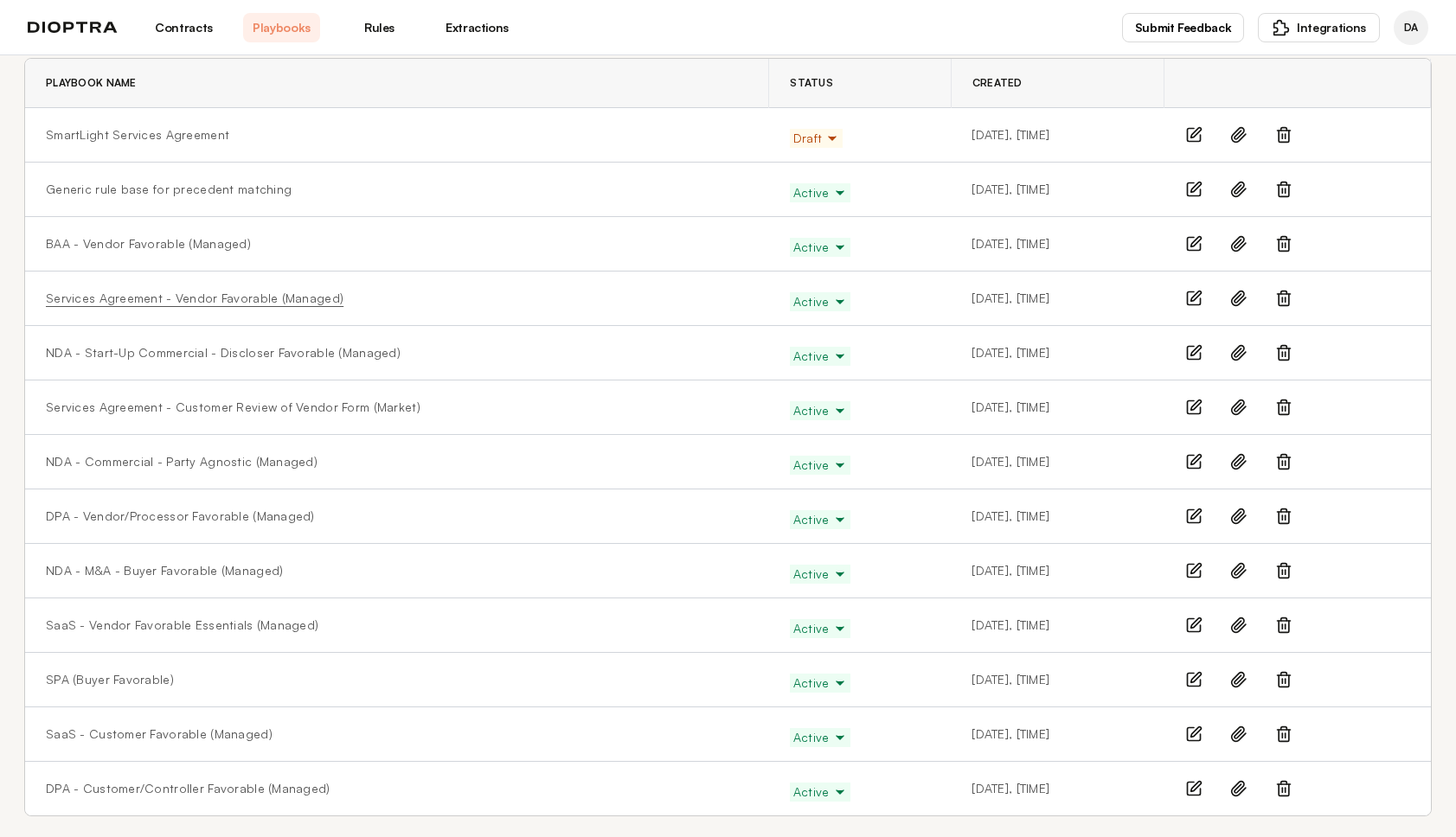 scroll, scrollTop: 97, scrollLeft: 0, axis: vertical 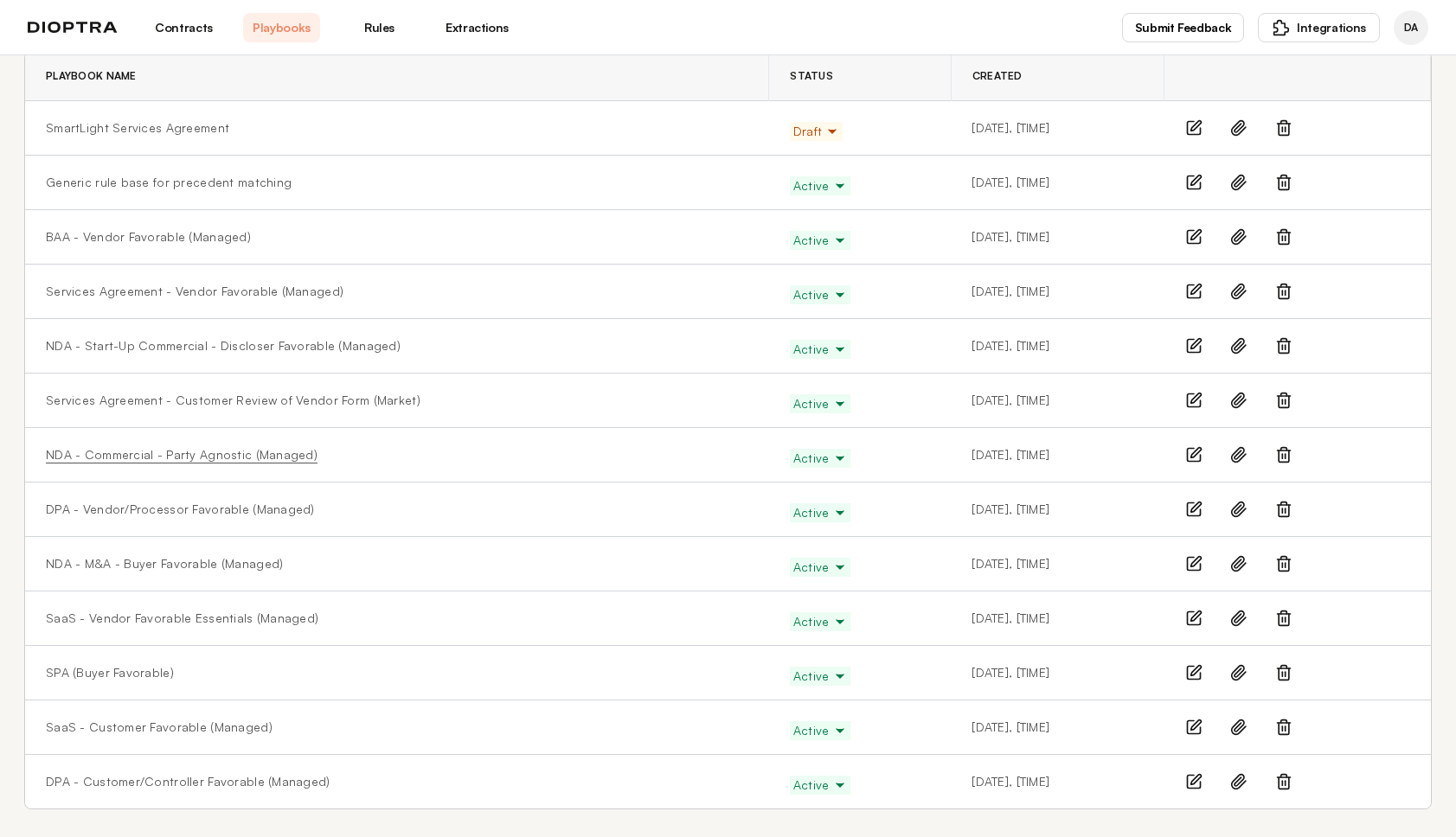 click on "NDA - Commercial - Party Agnostic (Managed)" at bounding box center [182, 455] 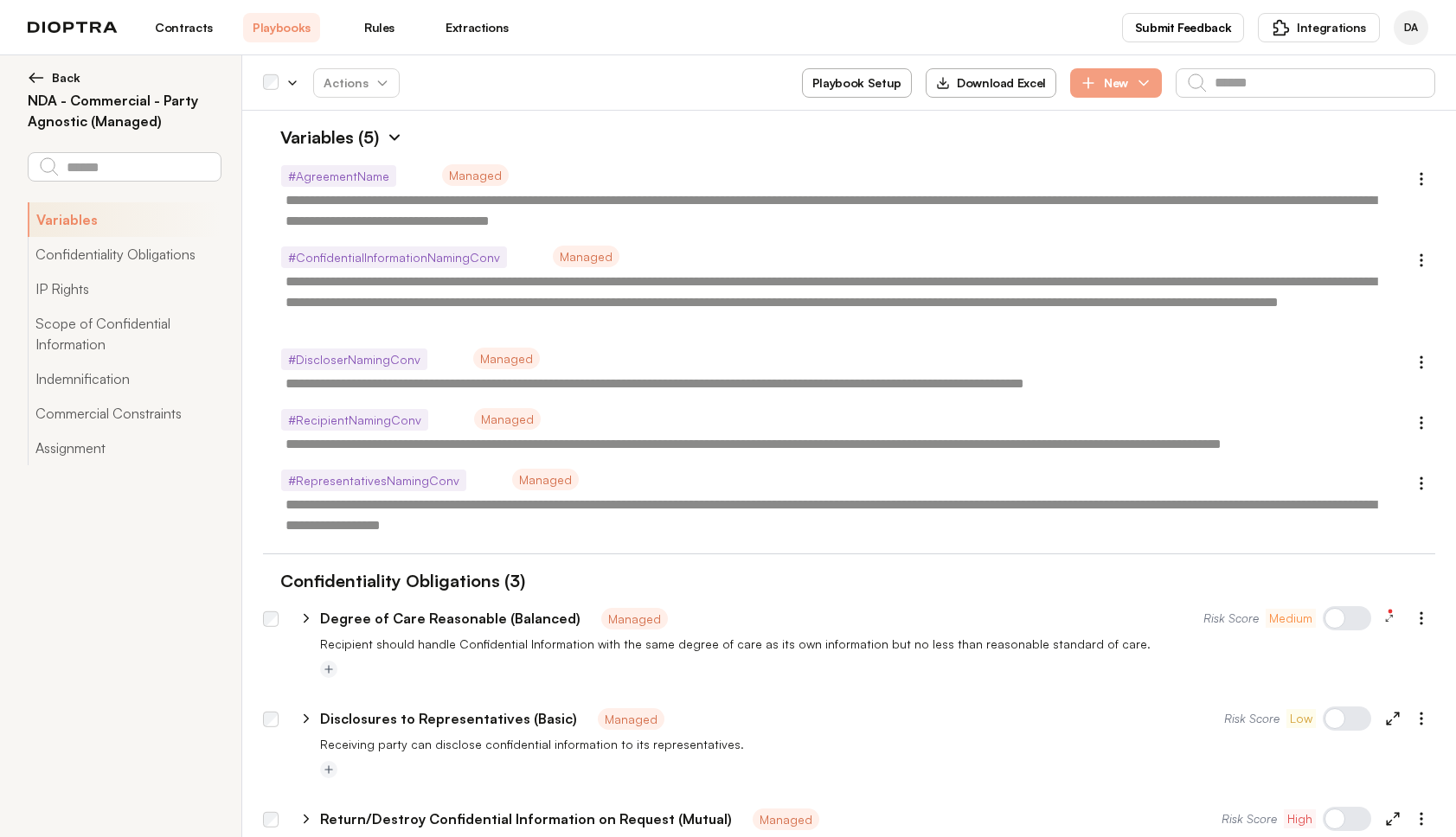 click at bounding box center [394, 137] 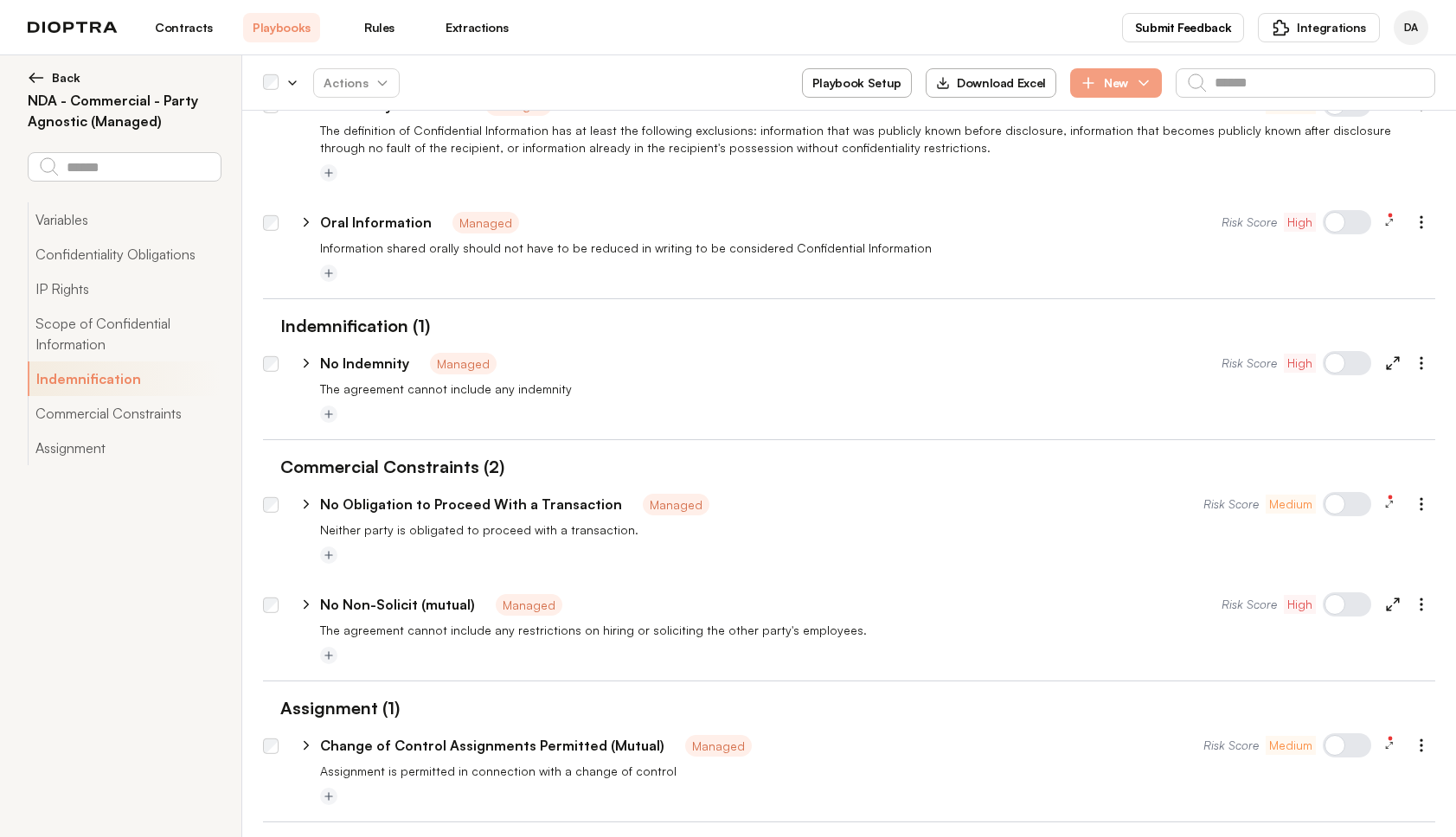 scroll, scrollTop: 821, scrollLeft: 0, axis: vertical 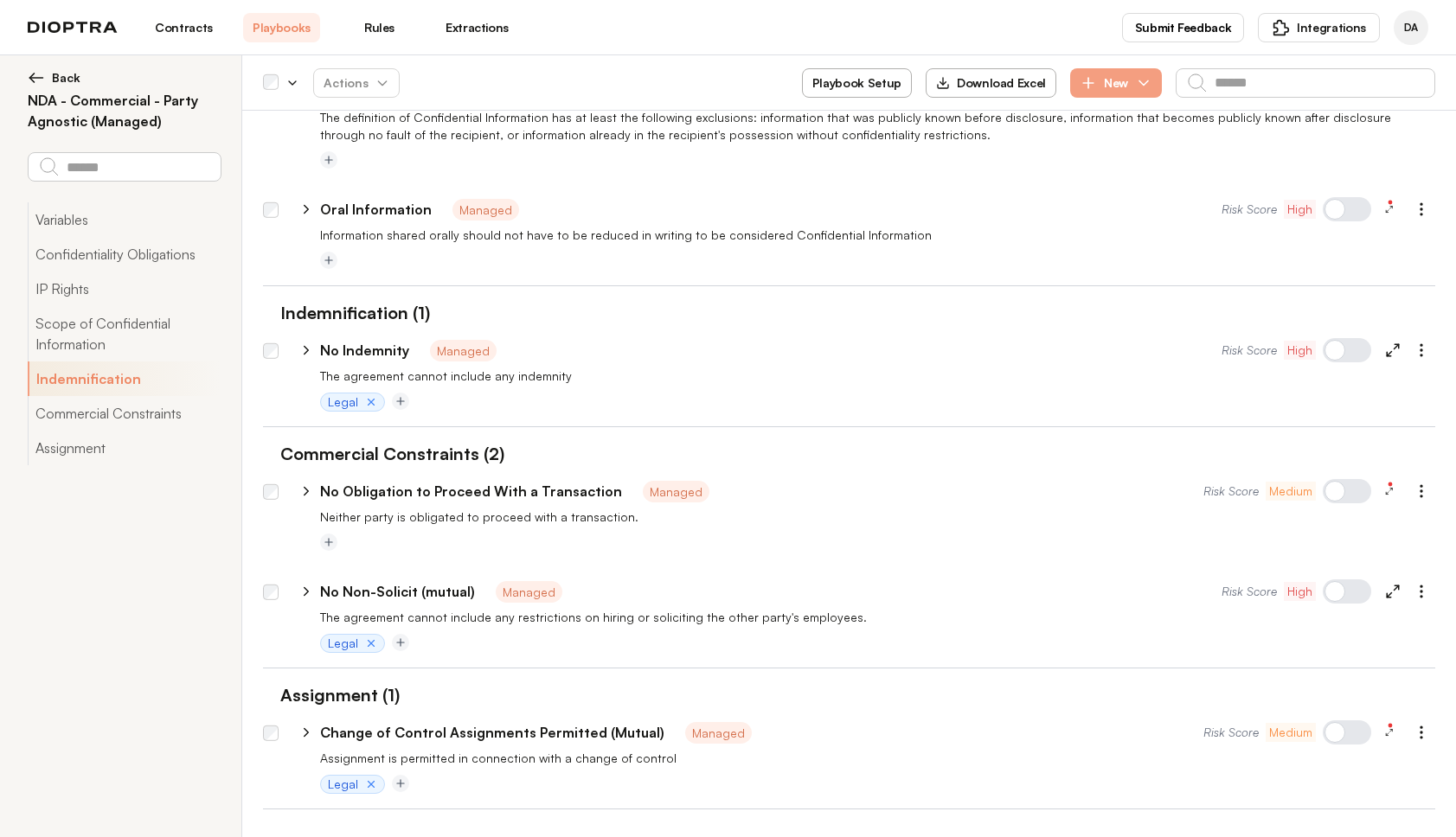 click on "Contracts" at bounding box center [183, 28] 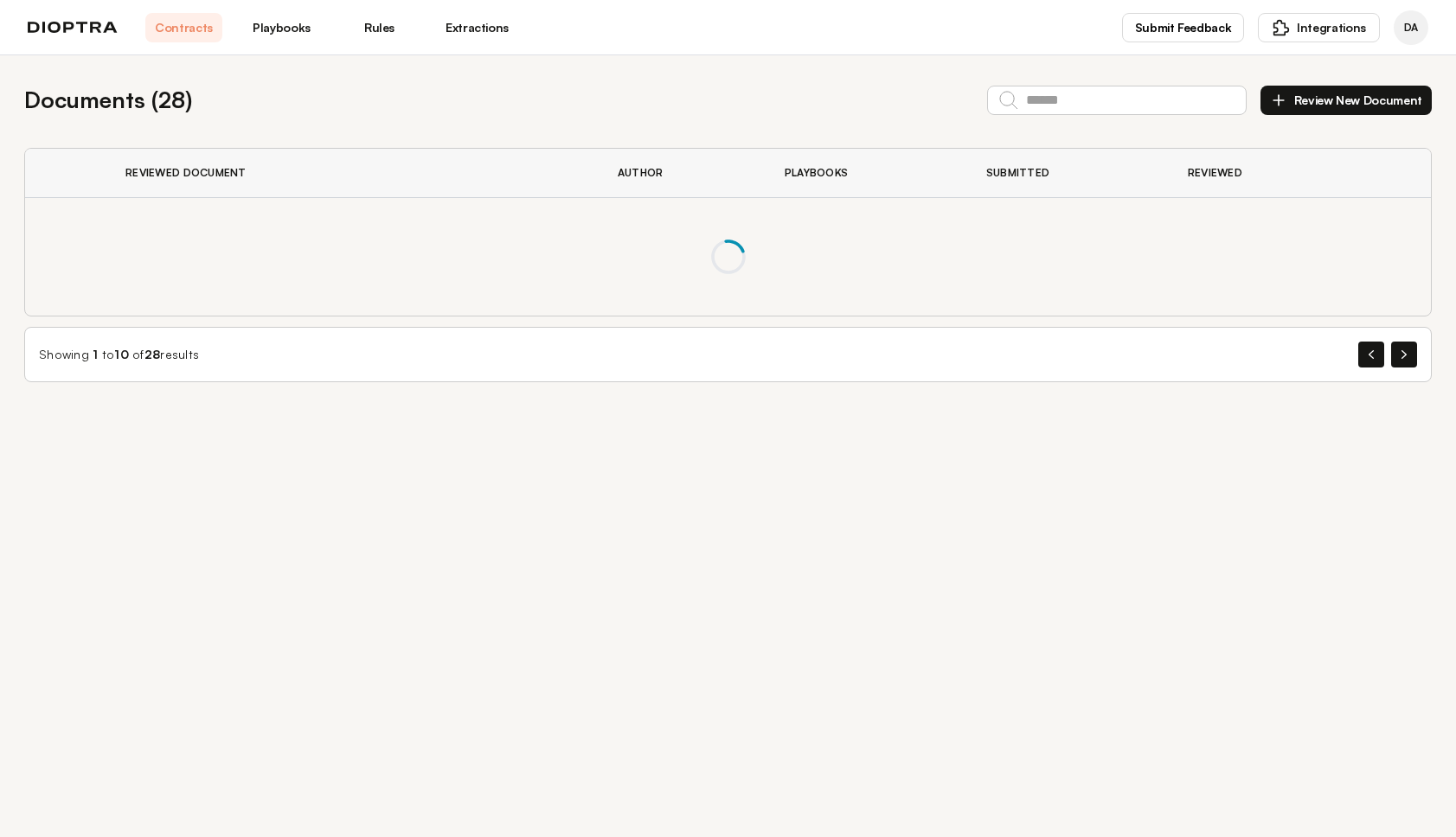 scroll, scrollTop: 0, scrollLeft: 0, axis: both 